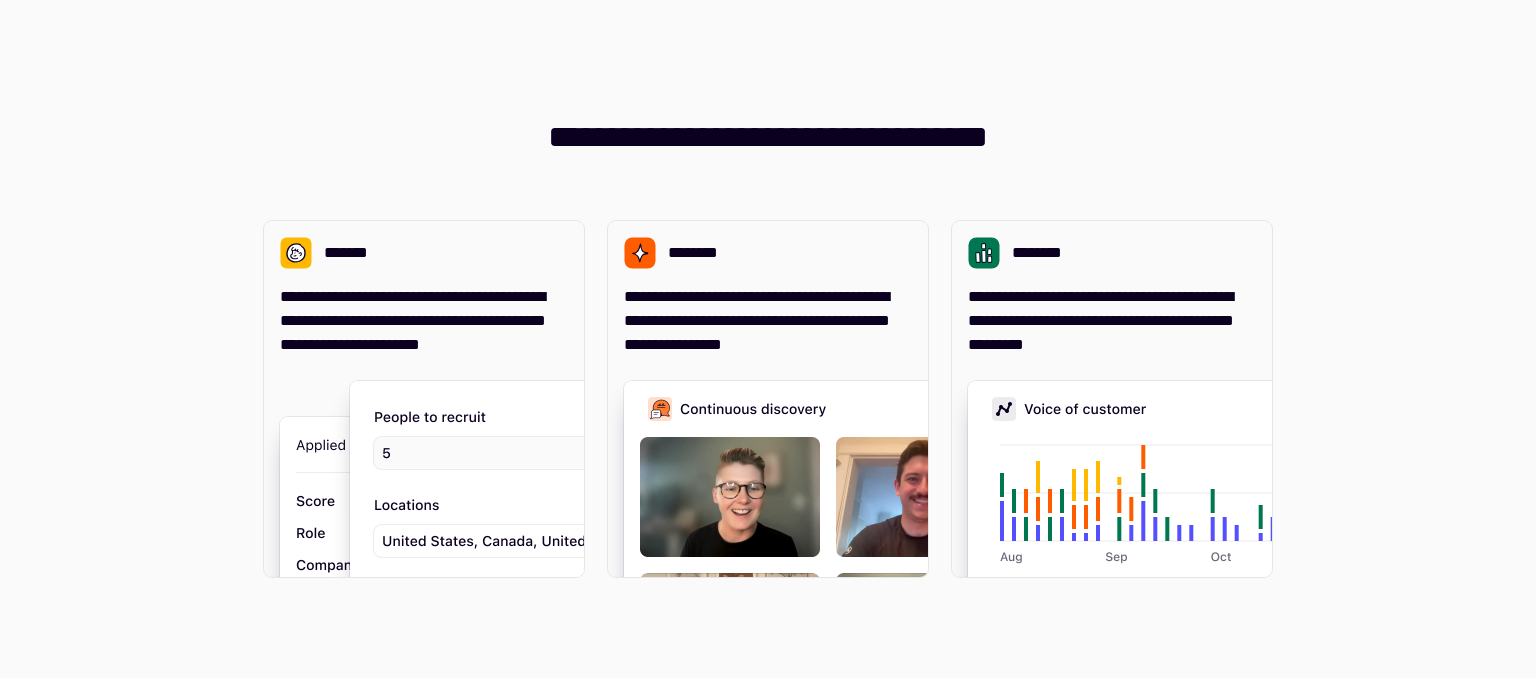 scroll, scrollTop: 0, scrollLeft: 0, axis: both 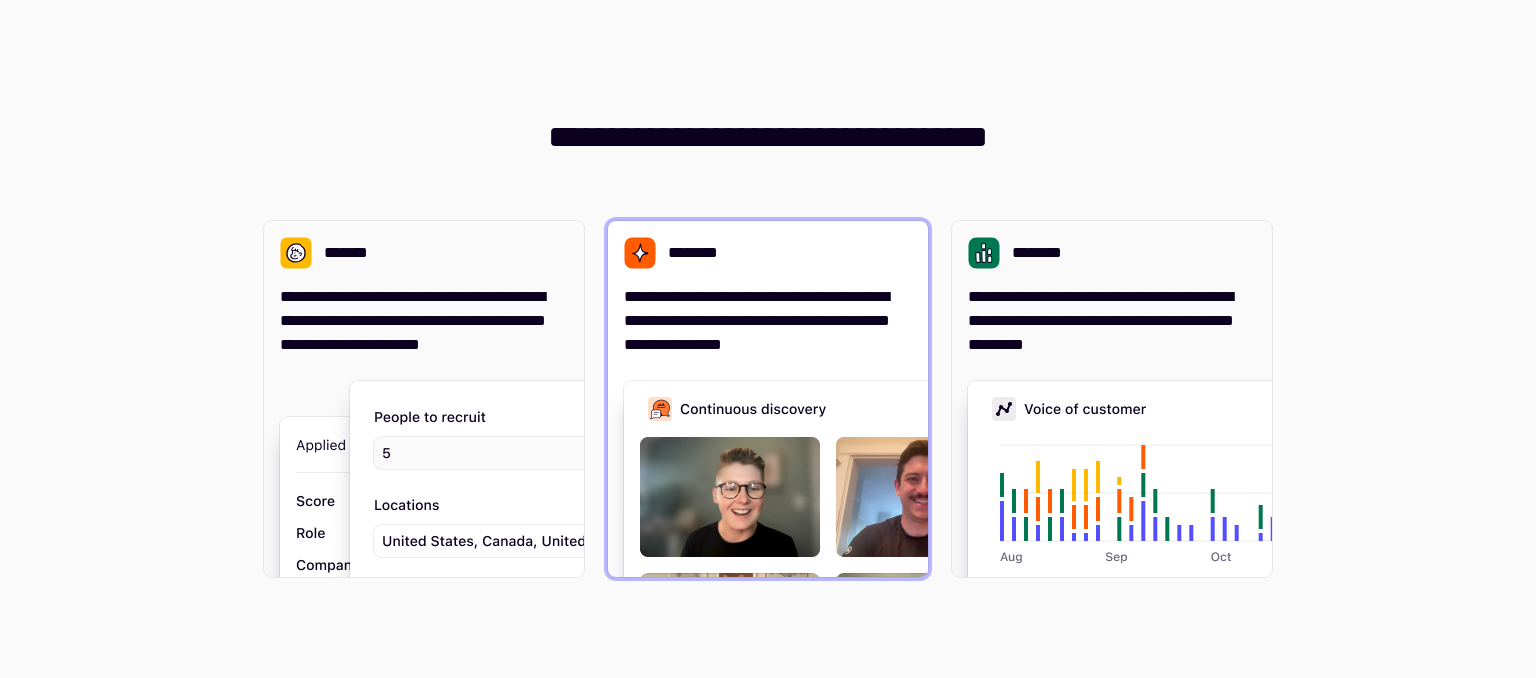 click on "**********" at bounding box center (768, 321) 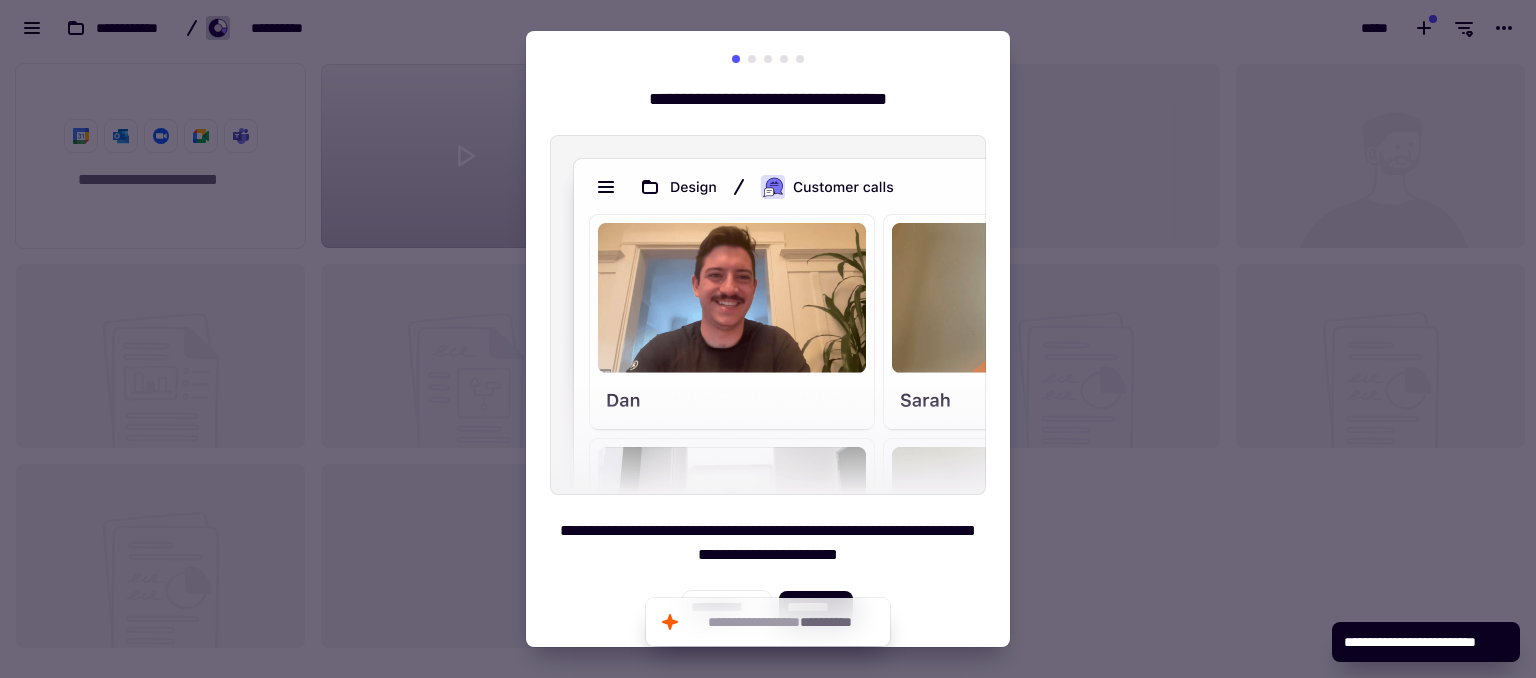scroll, scrollTop: 16, scrollLeft: 16, axis: both 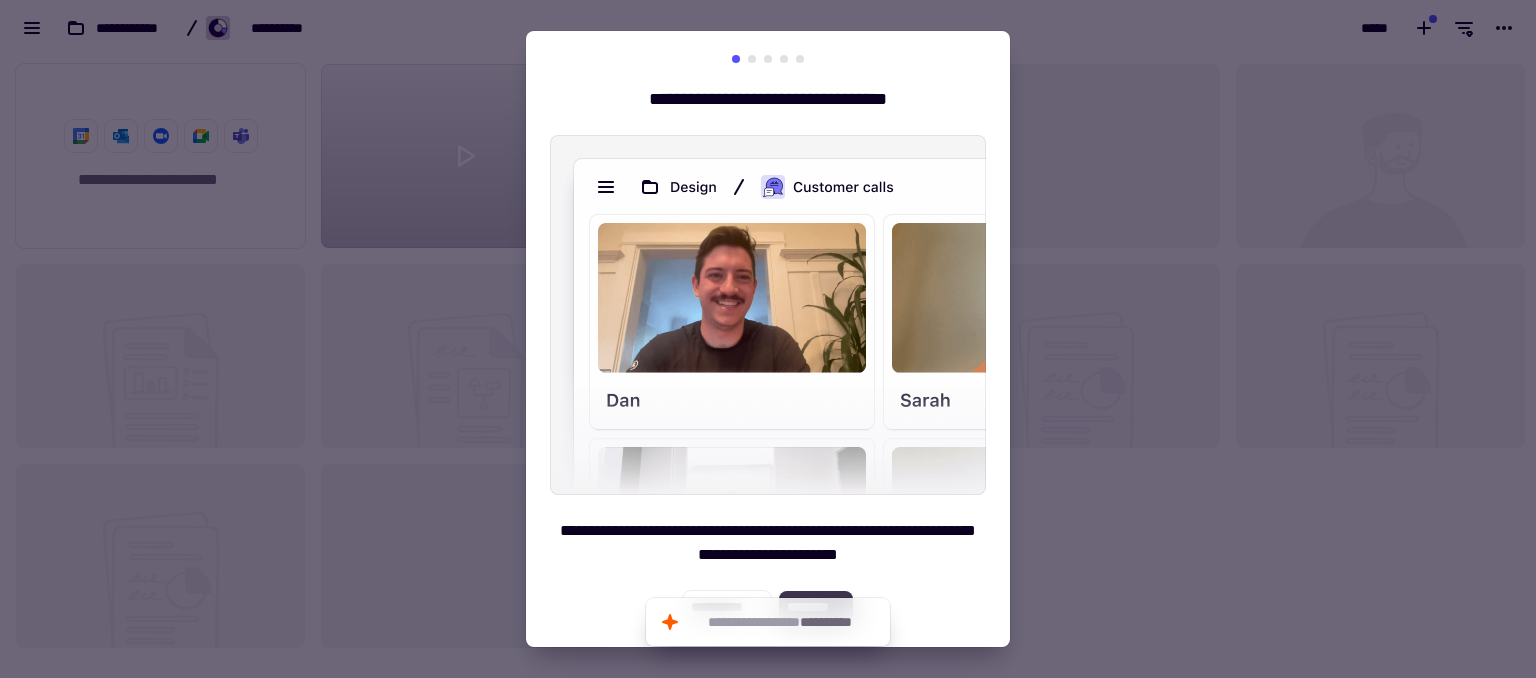 click on "********" 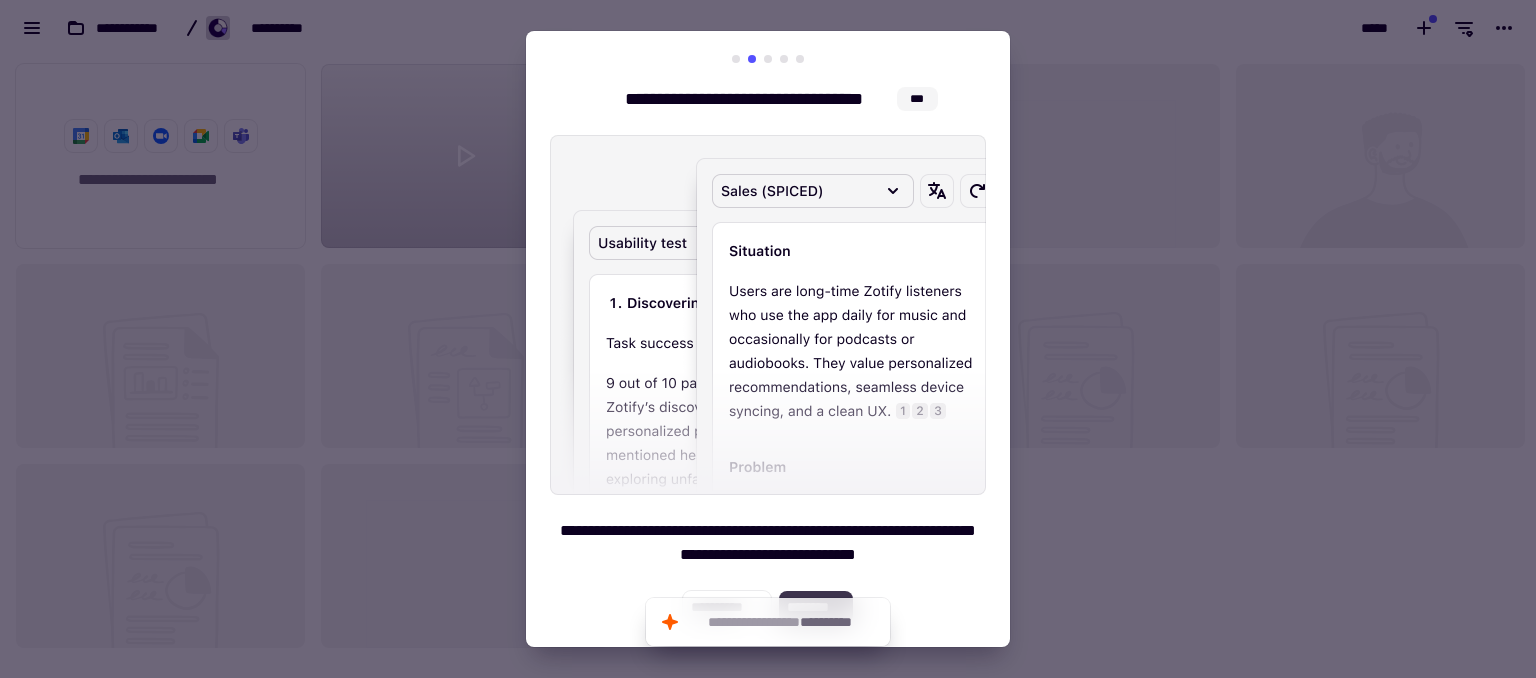 click on "**********" at bounding box center (768, 339) 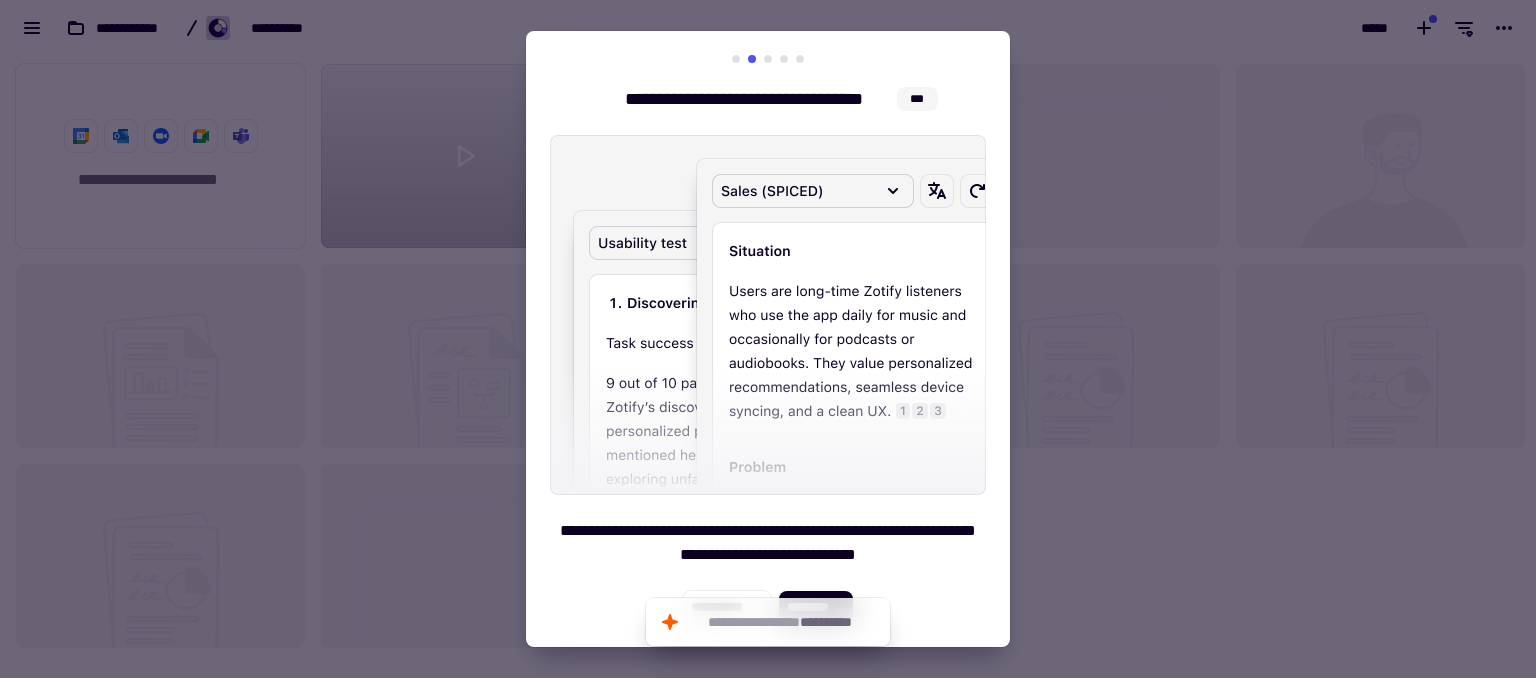 click at bounding box center [768, 339] 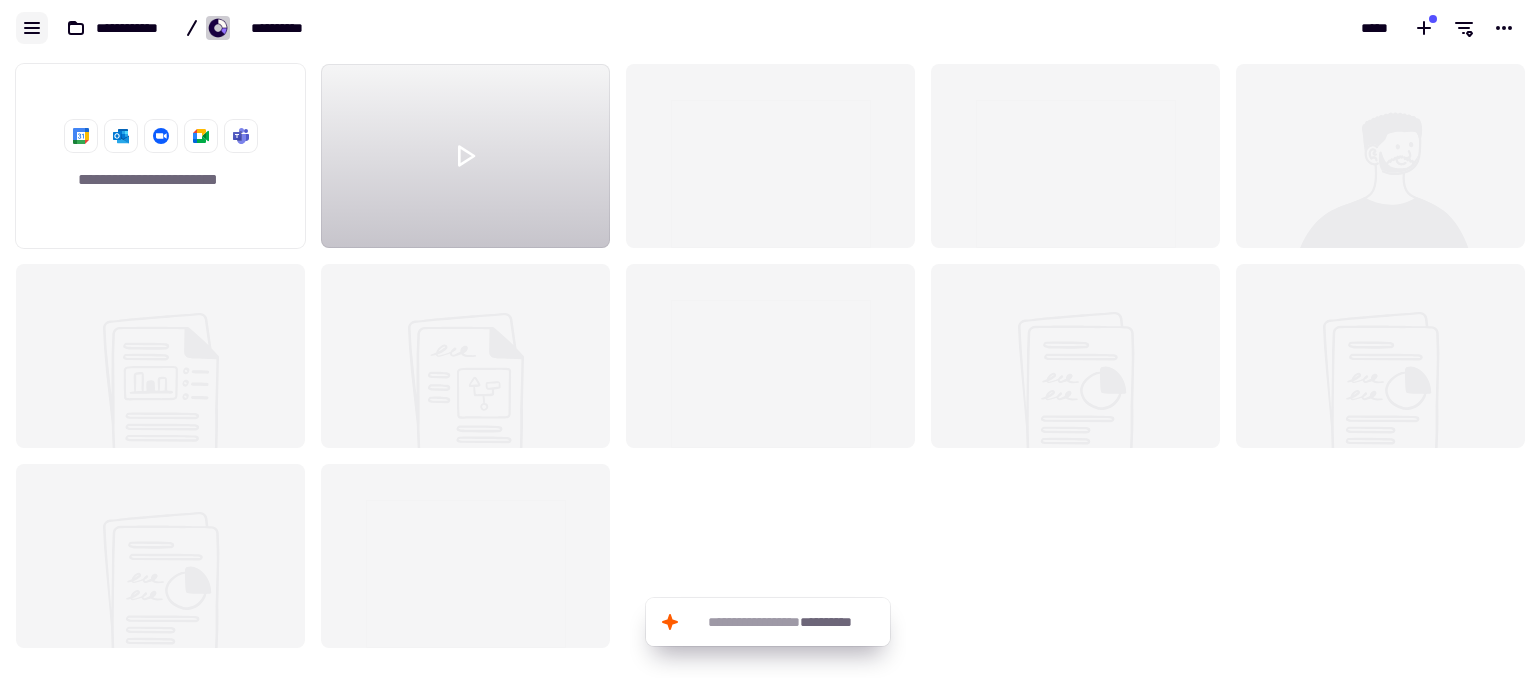 click 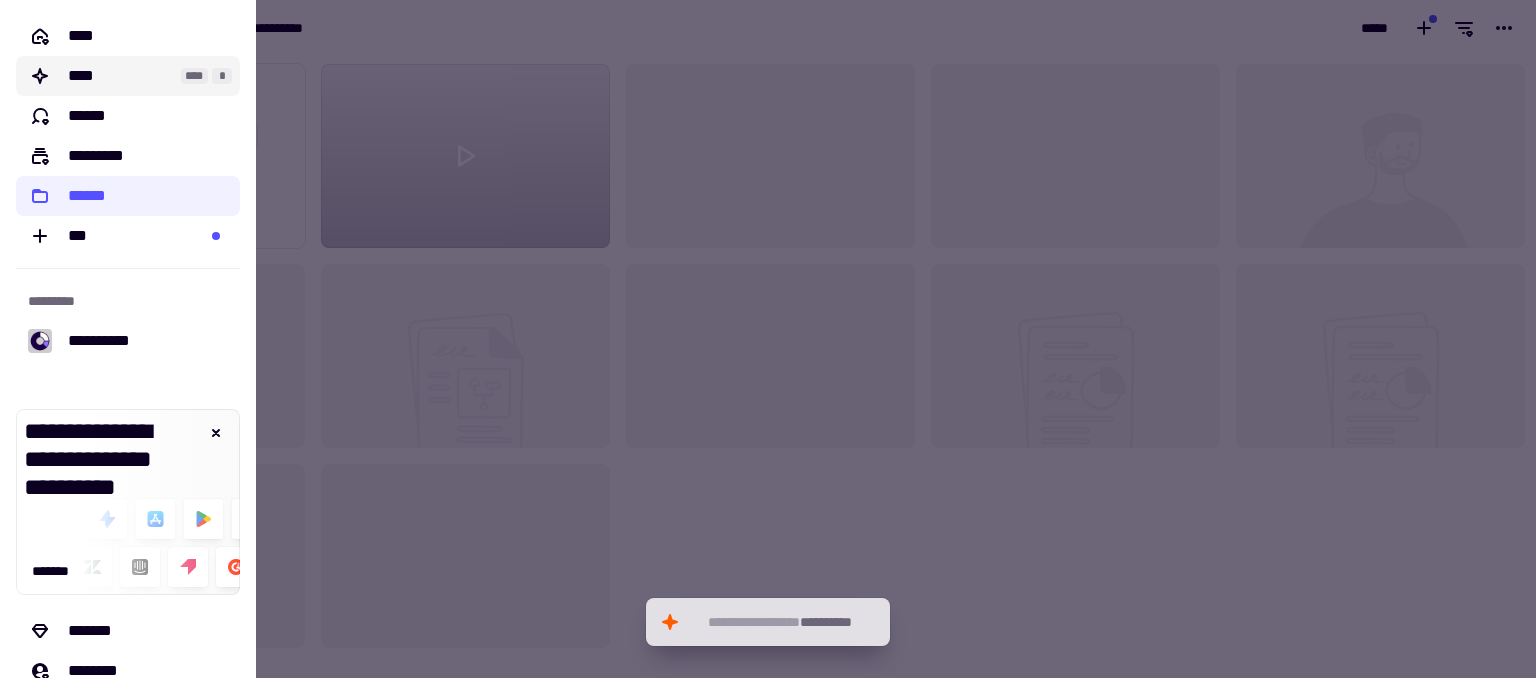 click on "****" 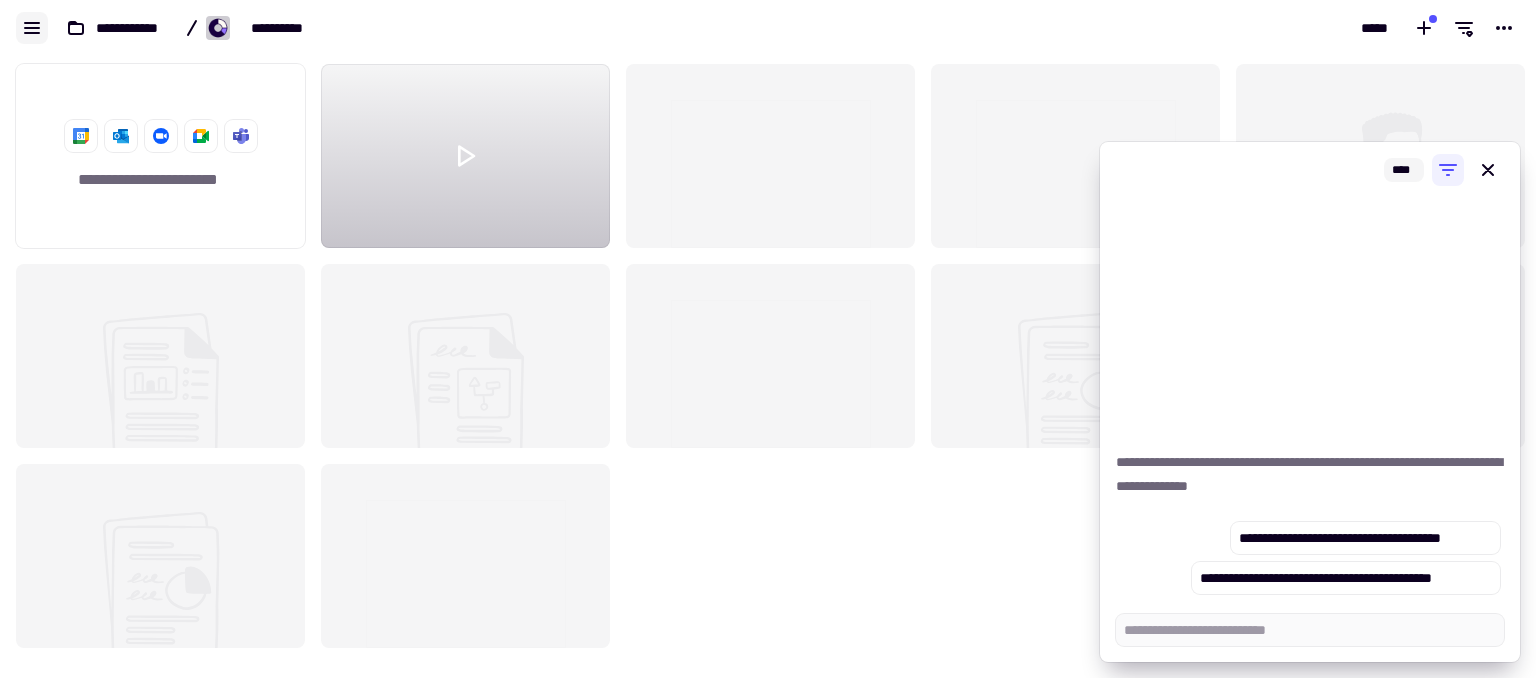 click 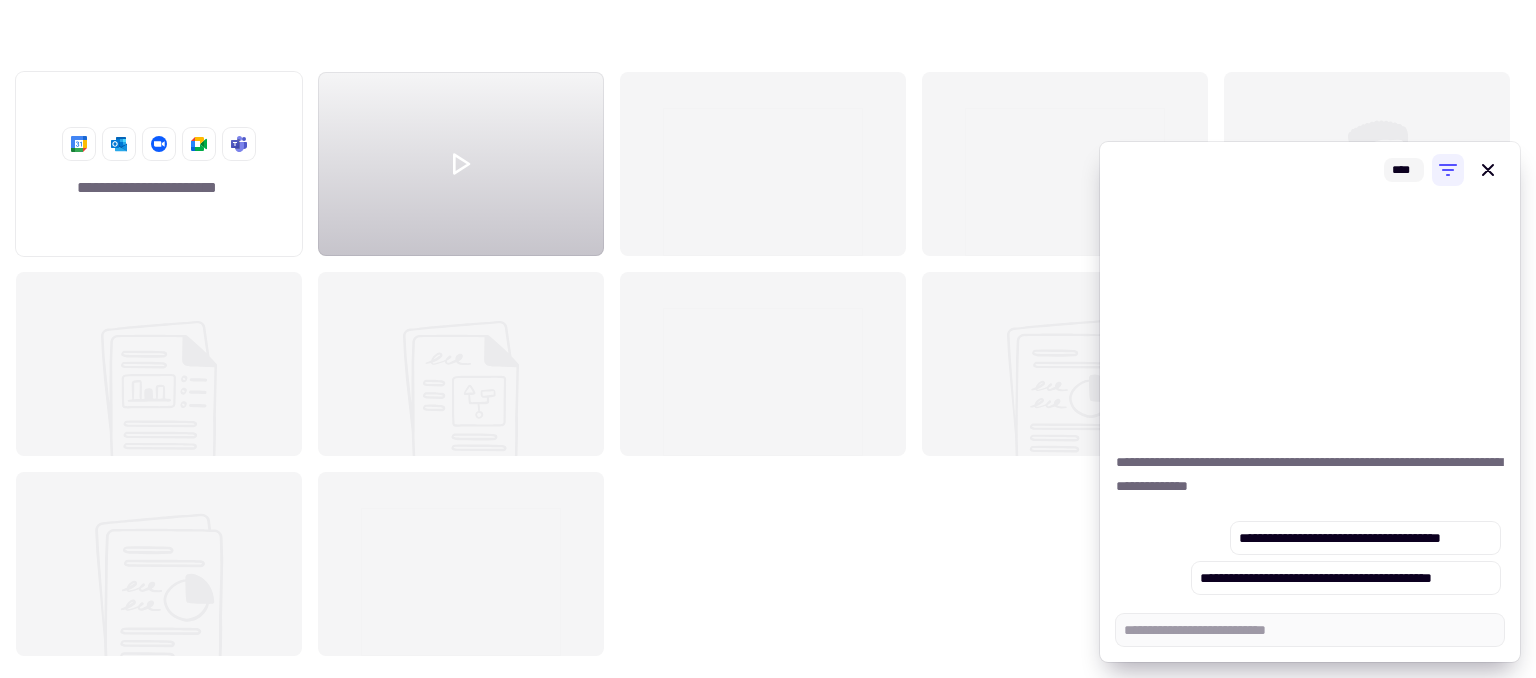 scroll, scrollTop: 606, scrollLeft: 1505, axis: both 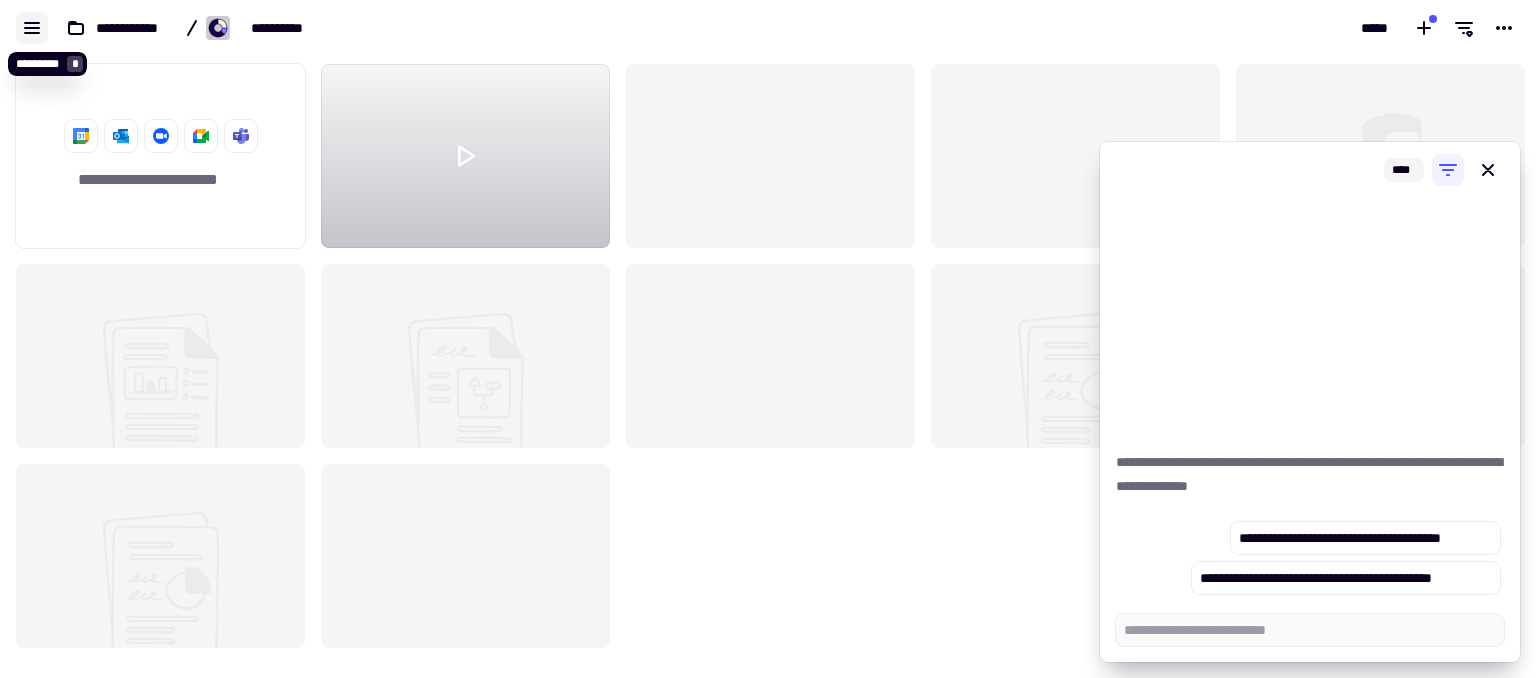click 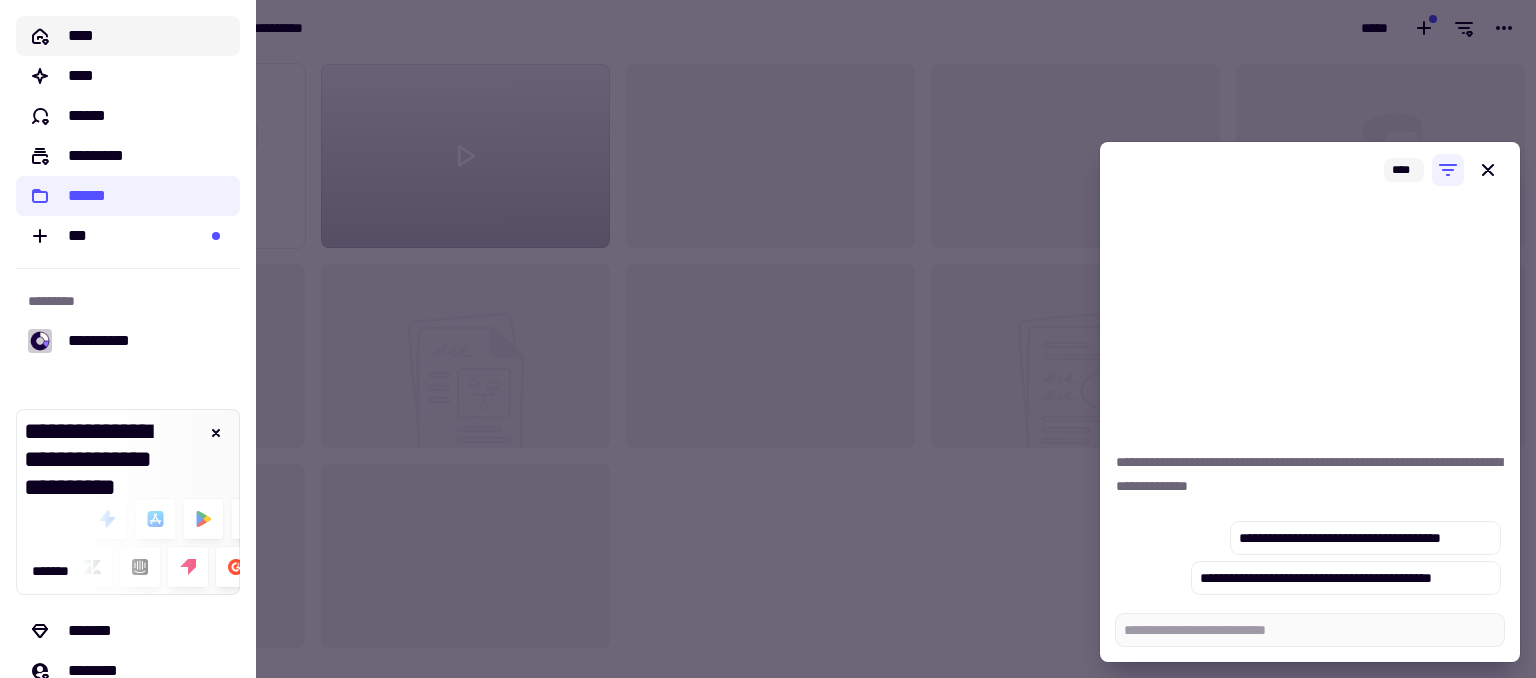 click on "****" 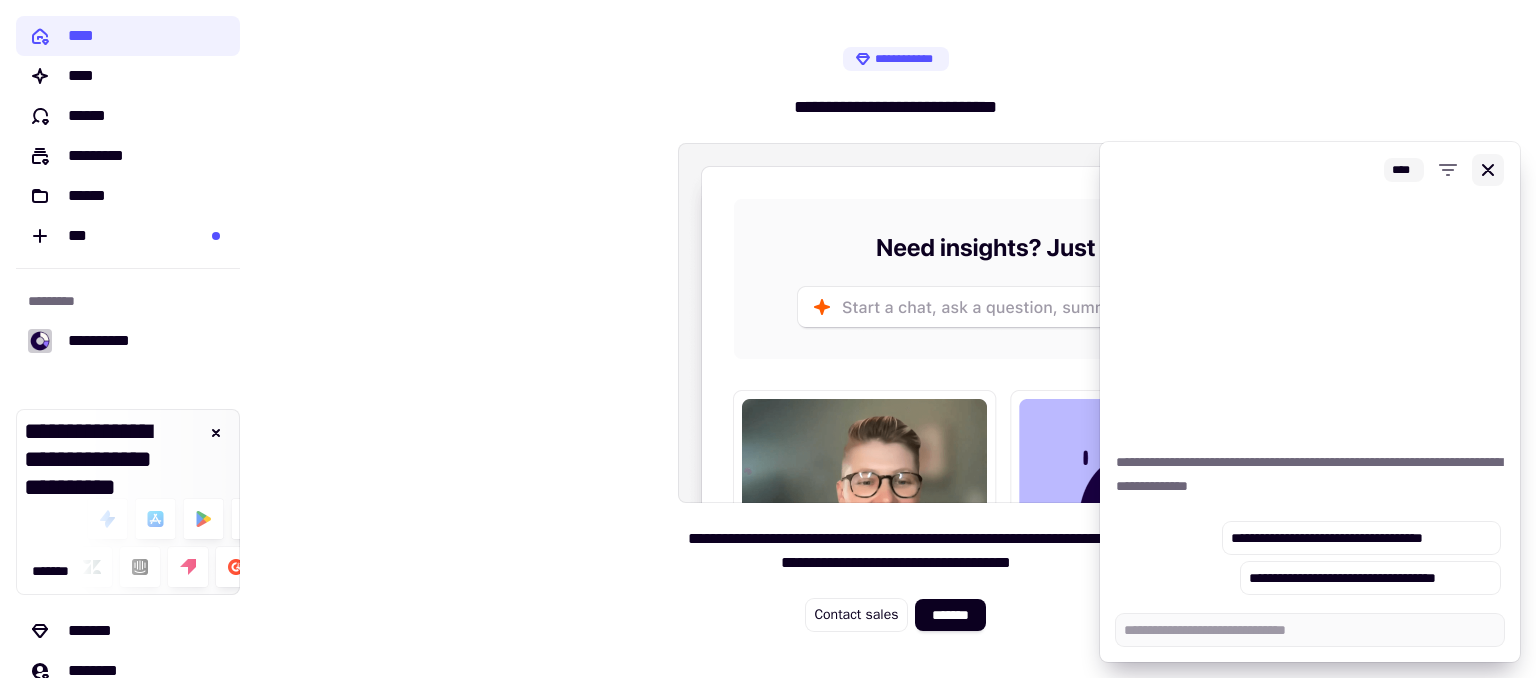 click 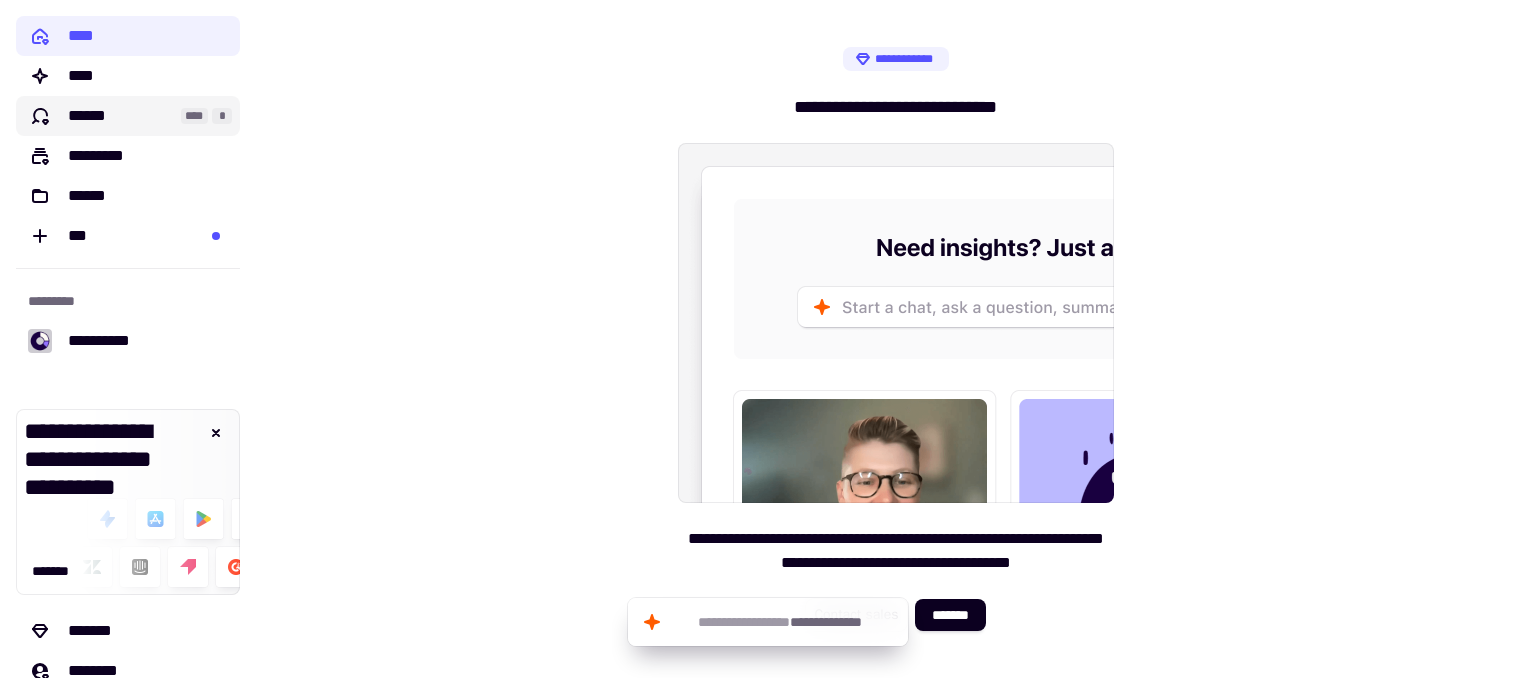 click on "****** **** *" 